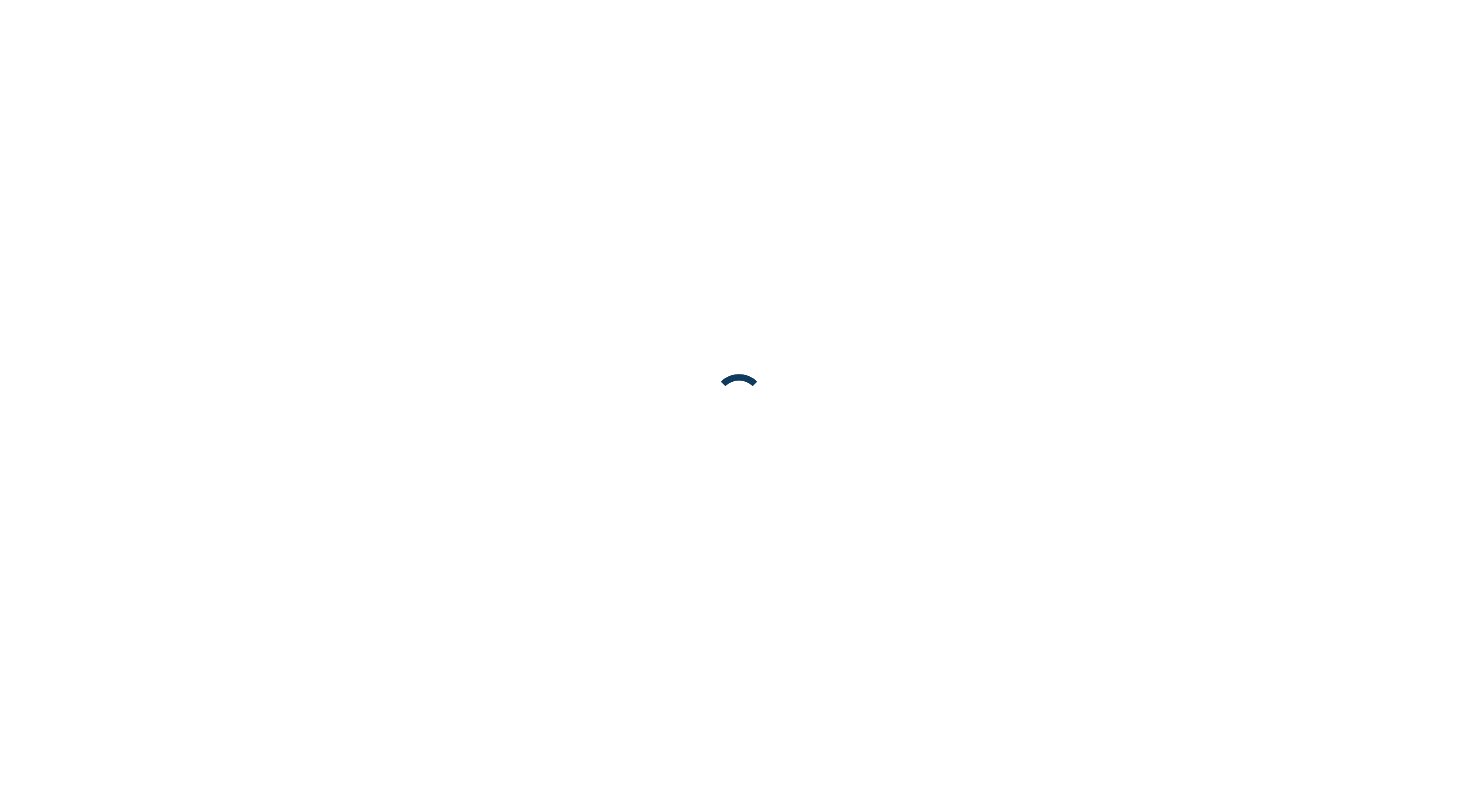 scroll, scrollTop: 0, scrollLeft: 0, axis: both 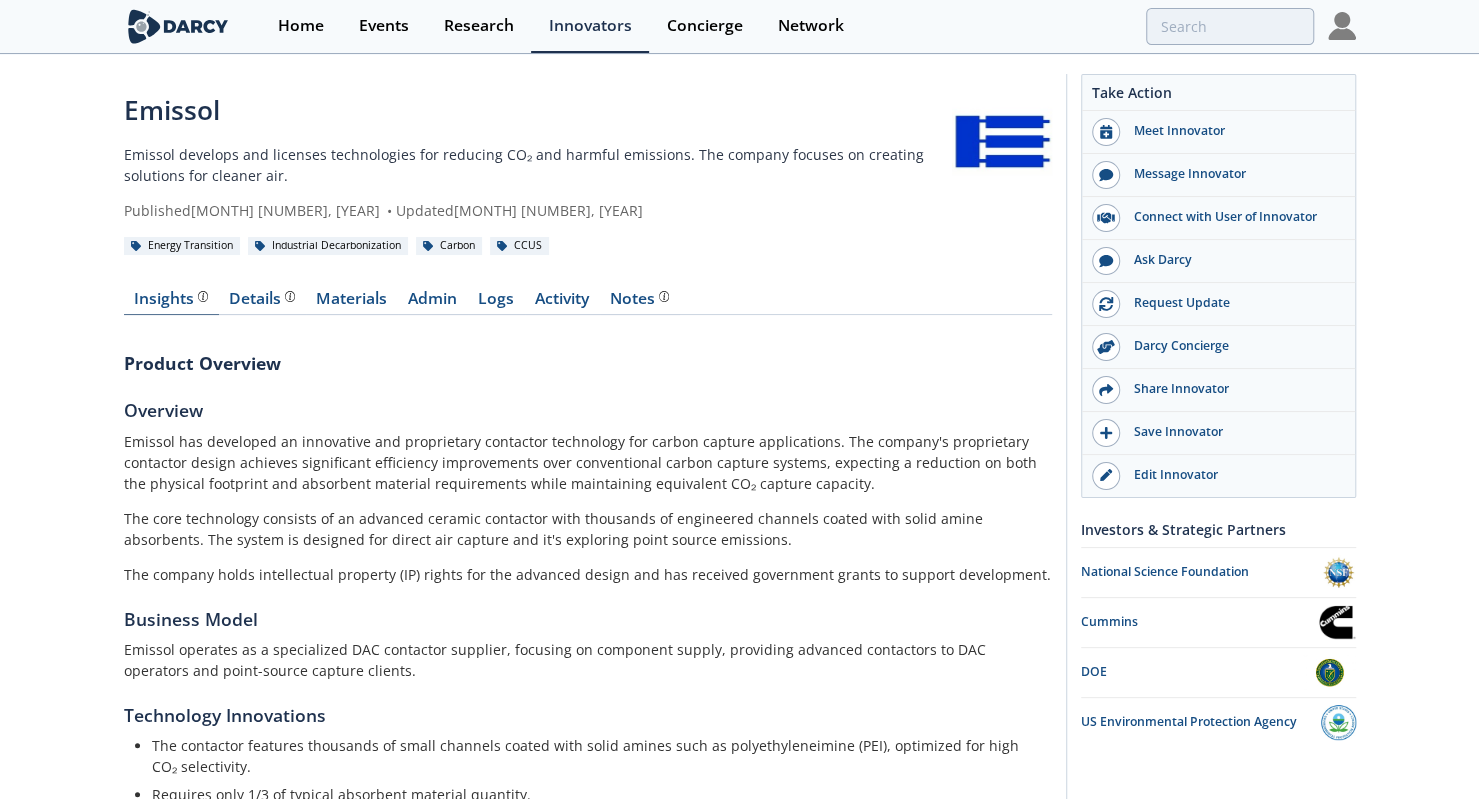 click on "Insights" at bounding box center (171, 299) 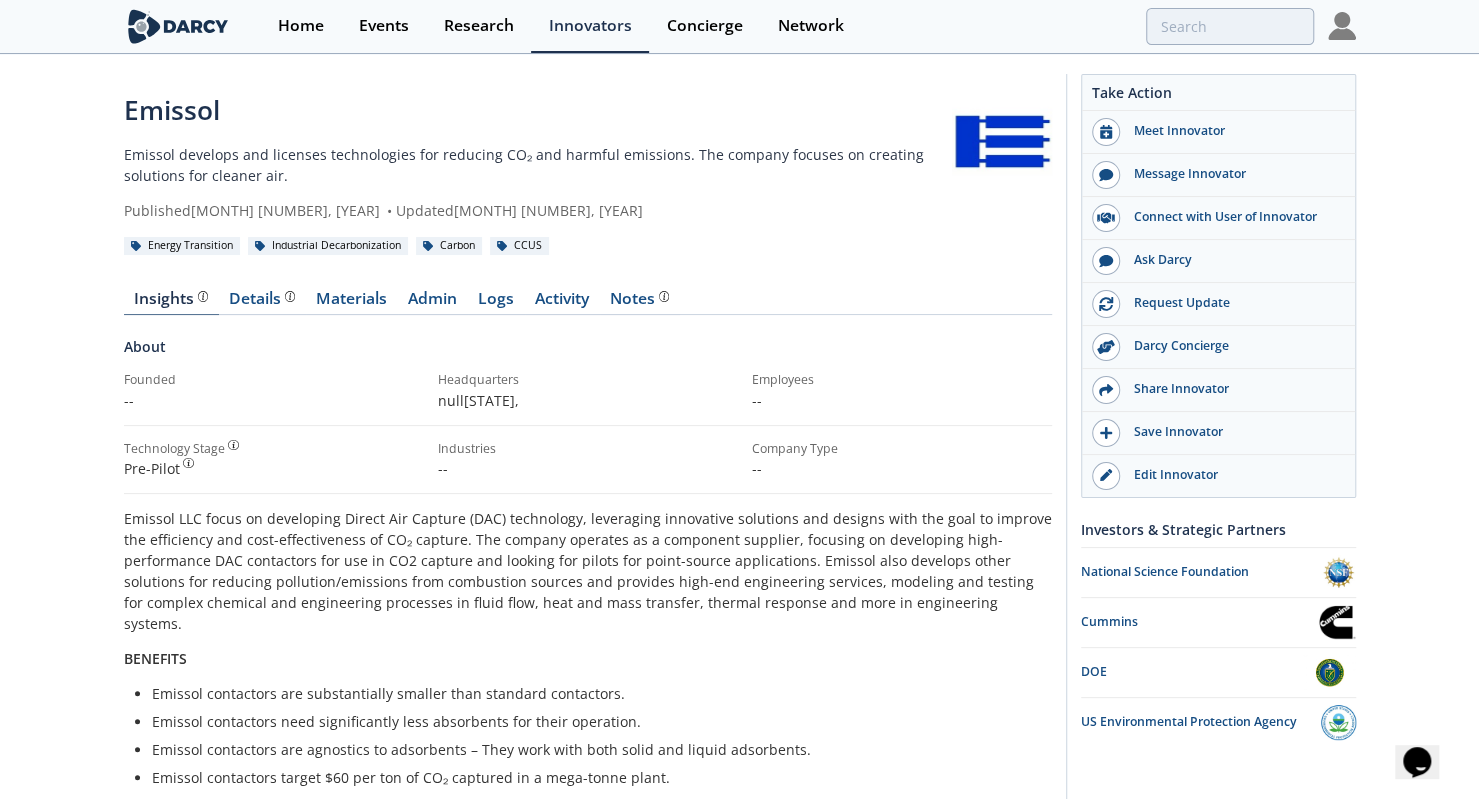 scroll, scrollTop: 0, scrollLeft: 0, axis: both 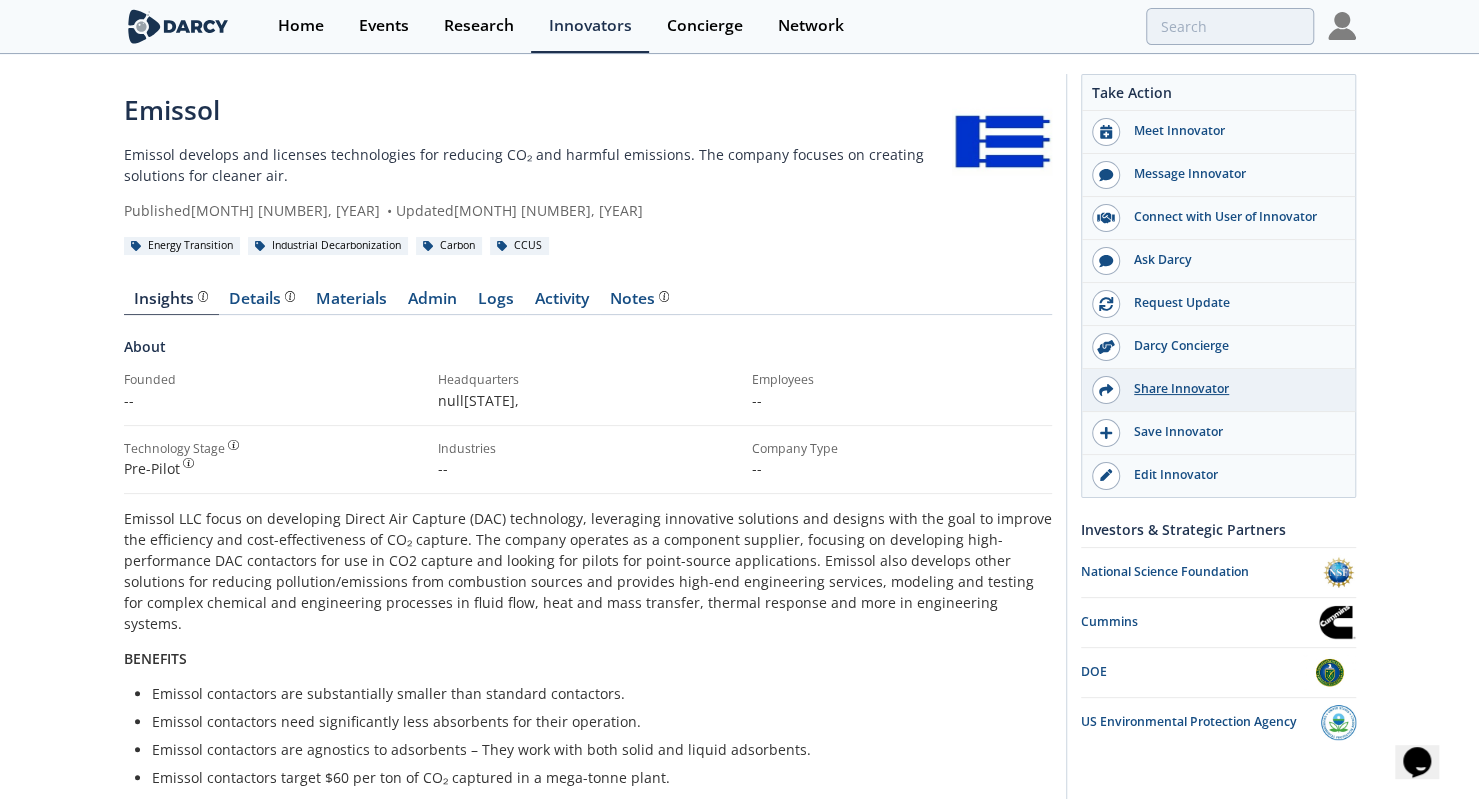 click on "Share Innovator" at bounding box center [1218, 390] 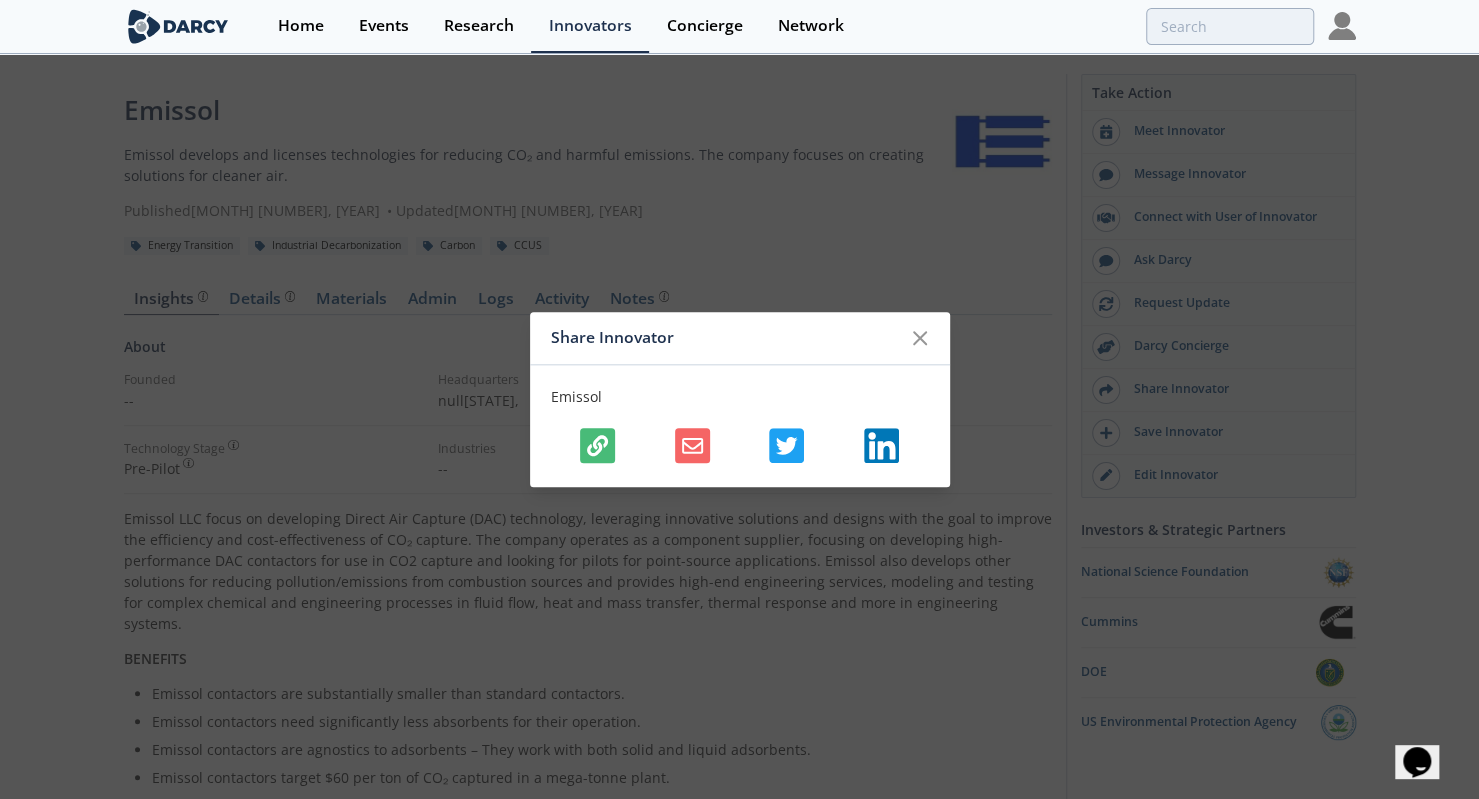 click at bounding box center [597, 445] 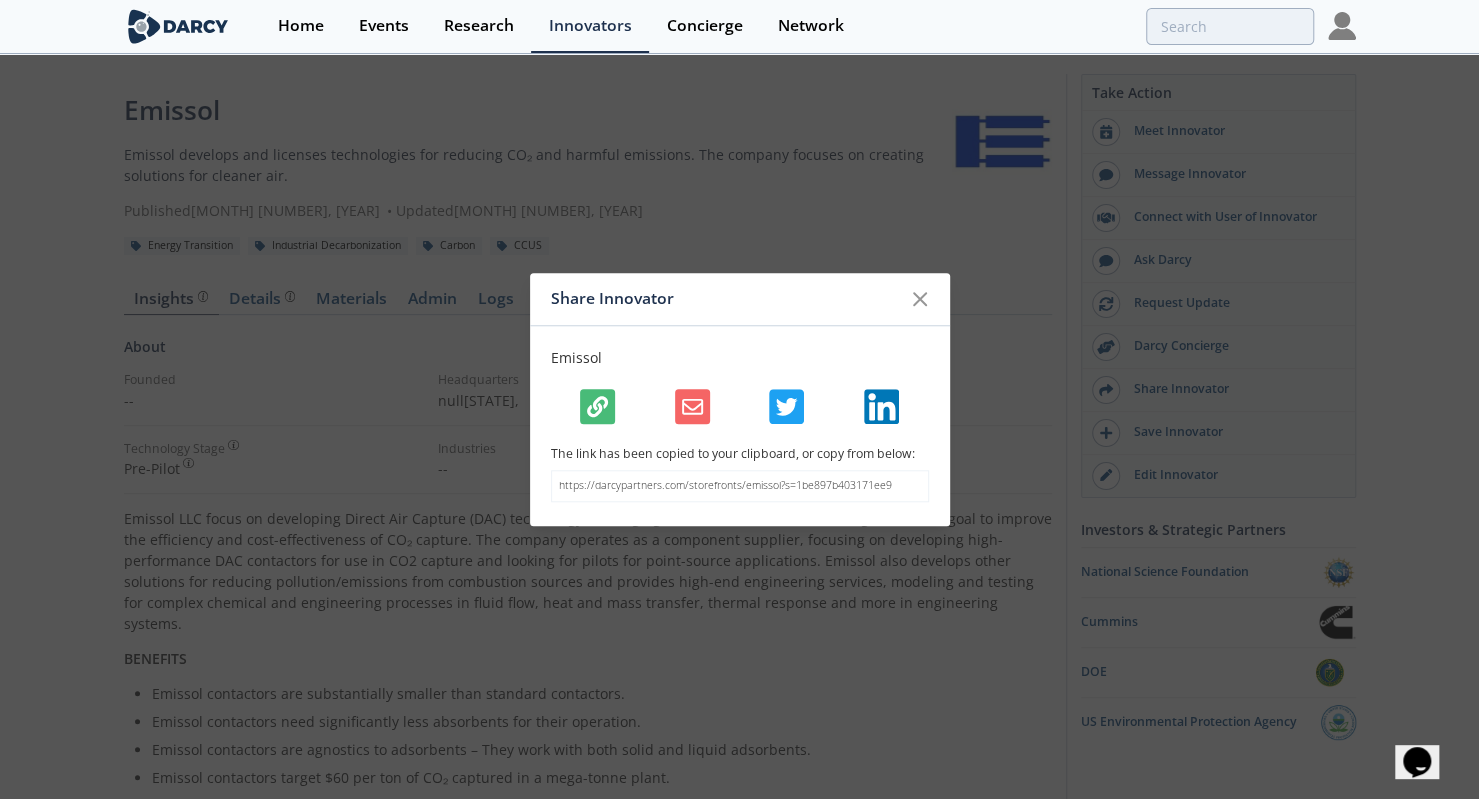 click on "The link has been copied to your clipboard, or copy from below:" at bounding box center (740, 454) 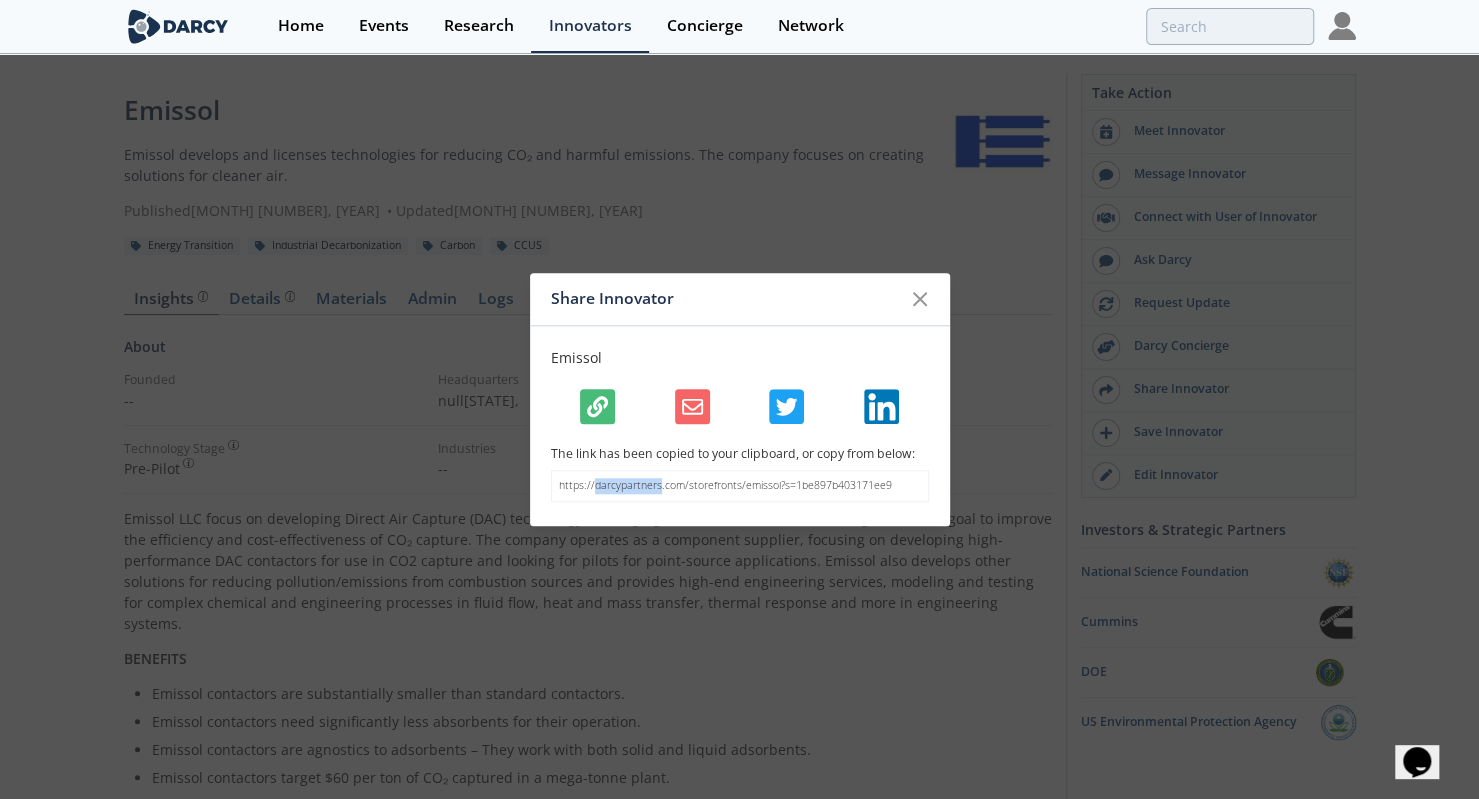click on "https://darcypartners.com/storefronts/emissol?s=1be897b403171ee9" at bounding box center (740, 486) 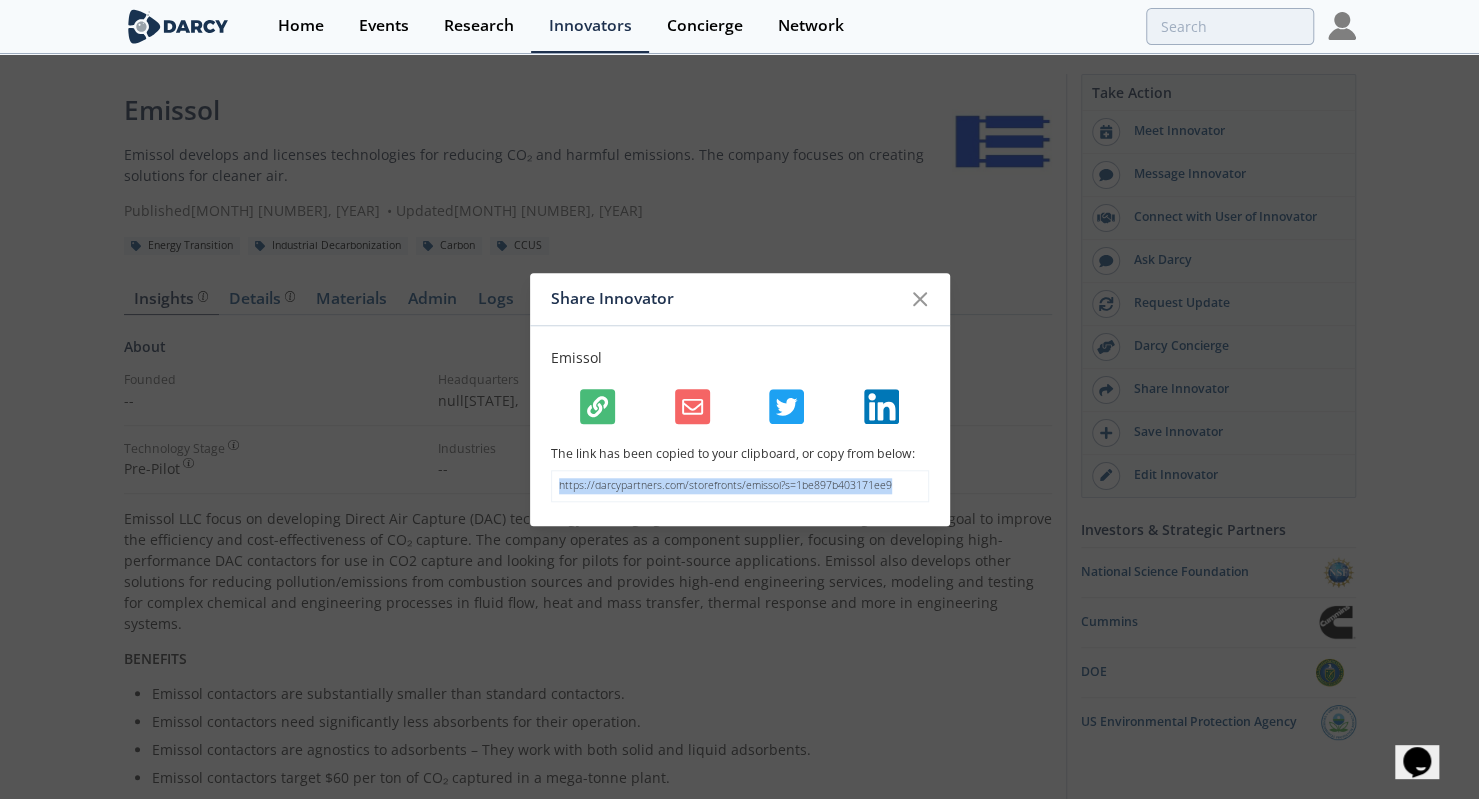 click on "https://darcypartners.com/storefronts/emissol?s=1be897b403171ee9" at bounding box center [740, 486] 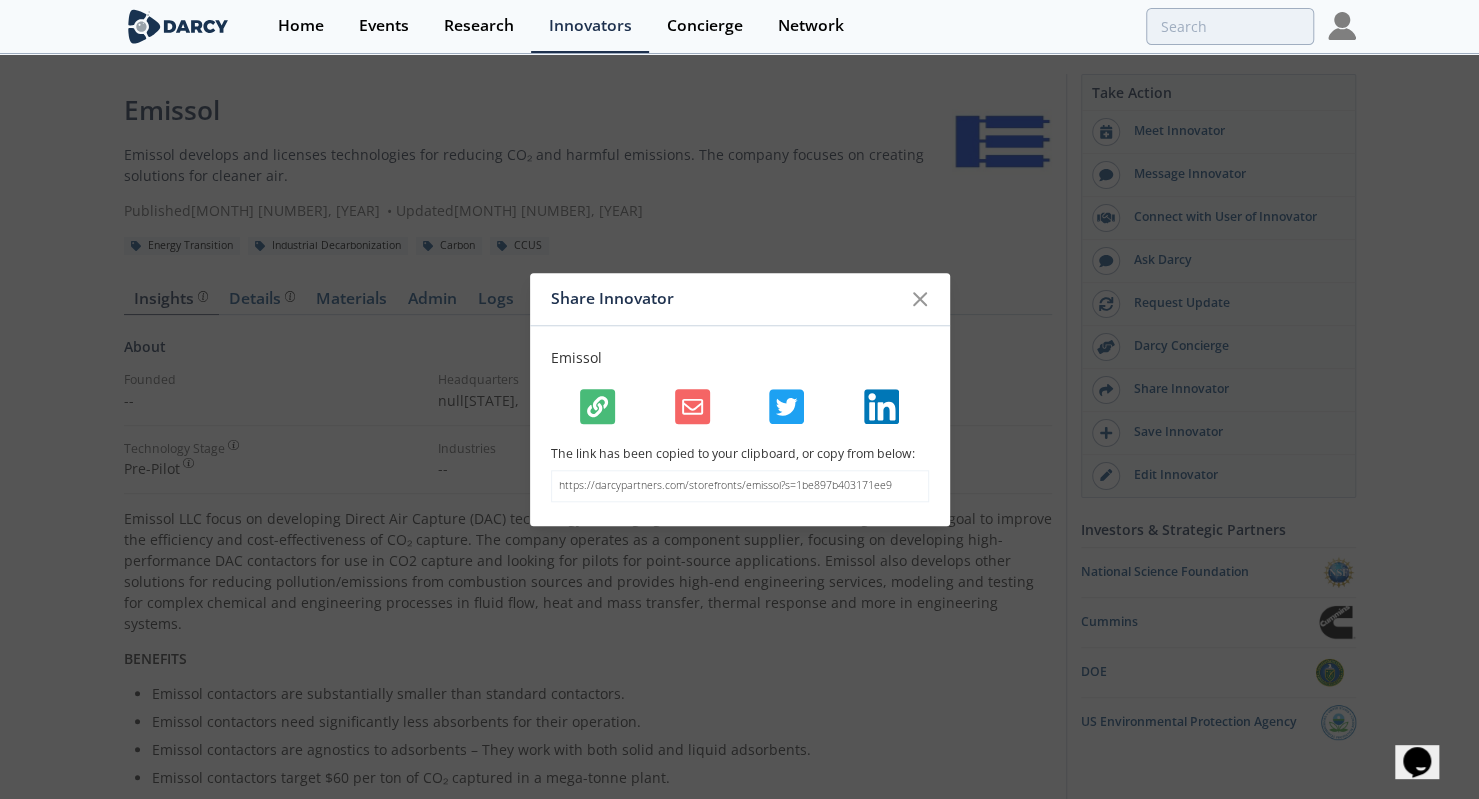 click on "Share Innovator" at bounding box center (740, 299) 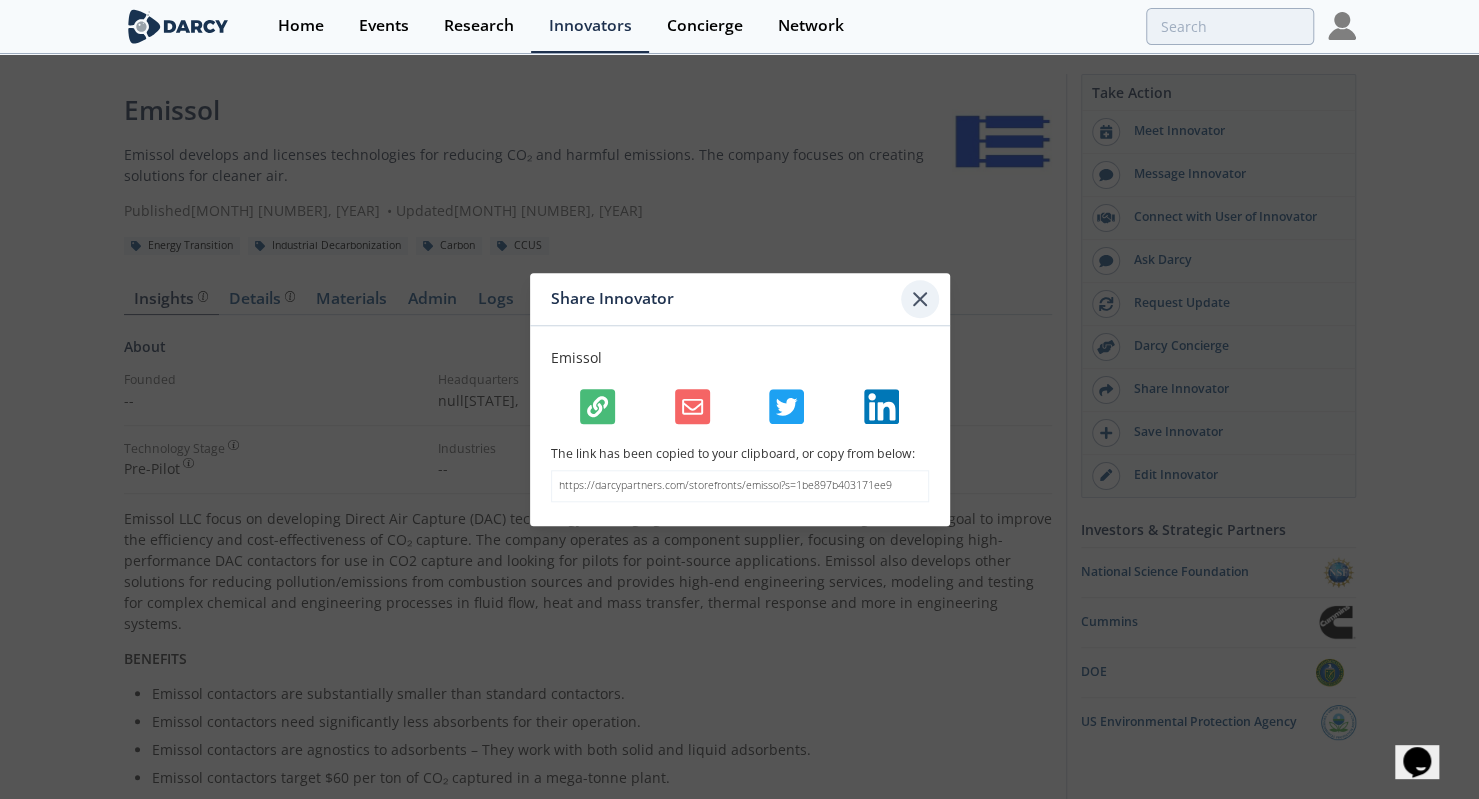 click 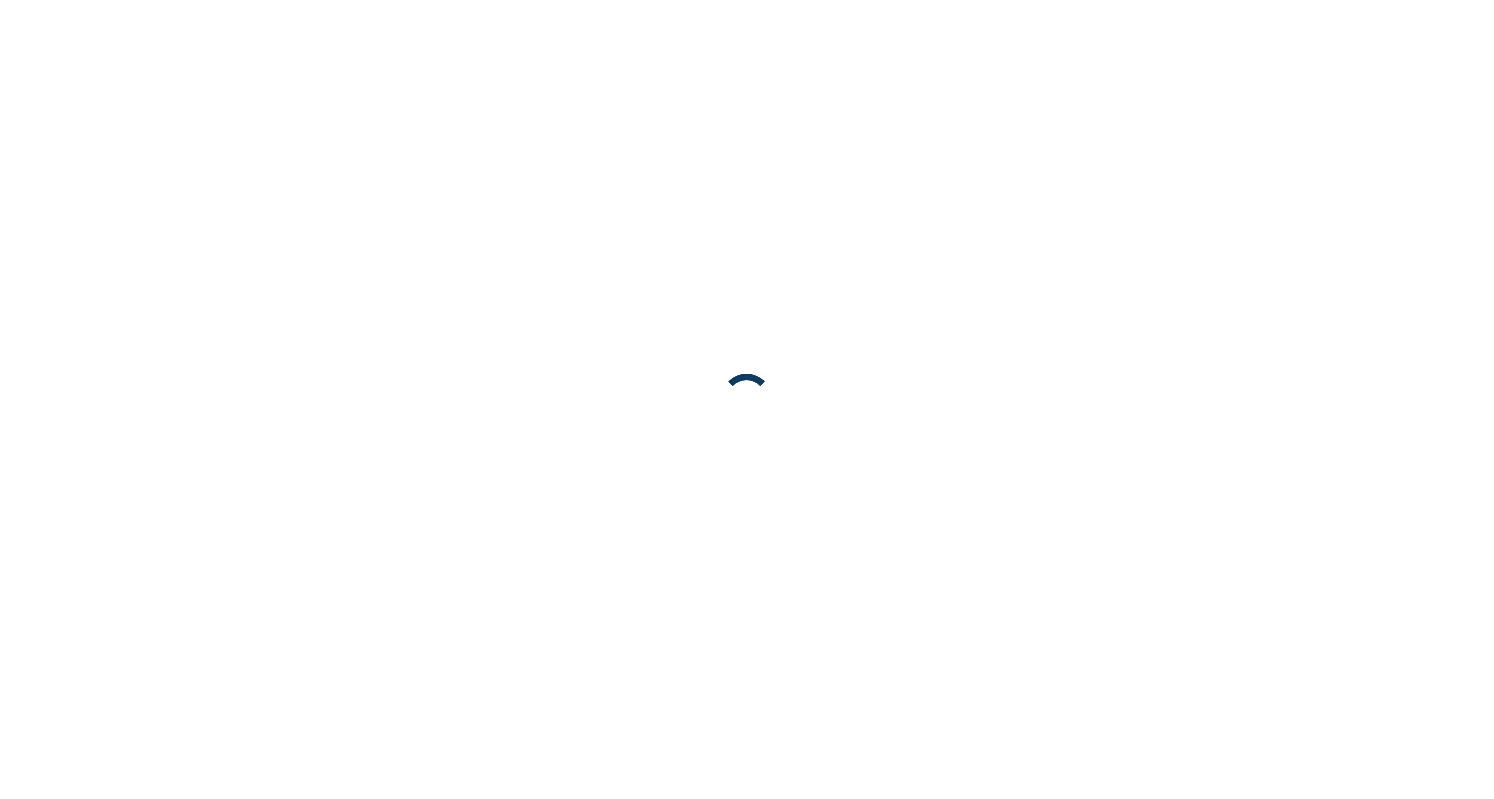 scroll, scrollTop: 0, scrollLeft: 0, axis: both 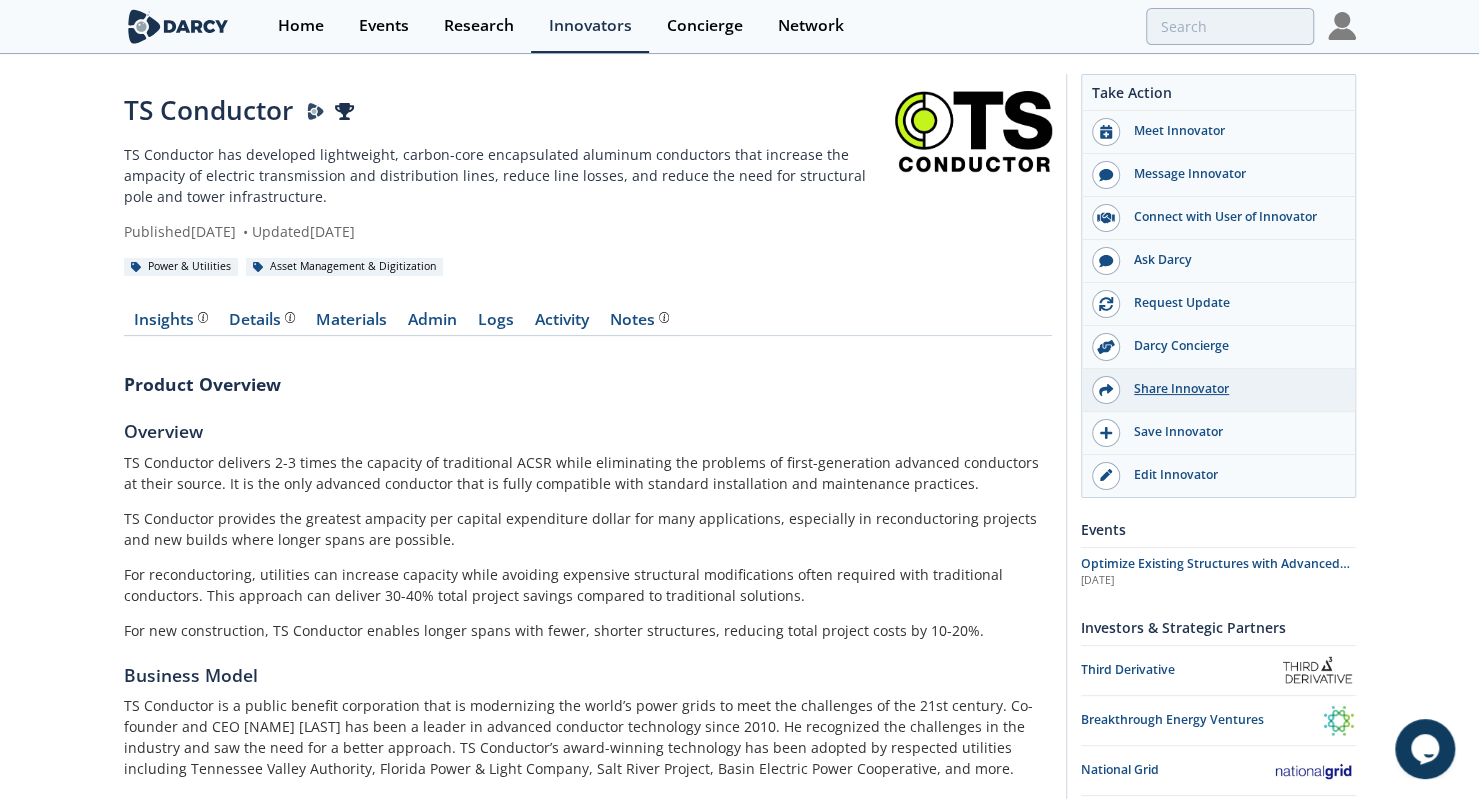 click on "Share Innovator" at bounding box center [1232, 389] 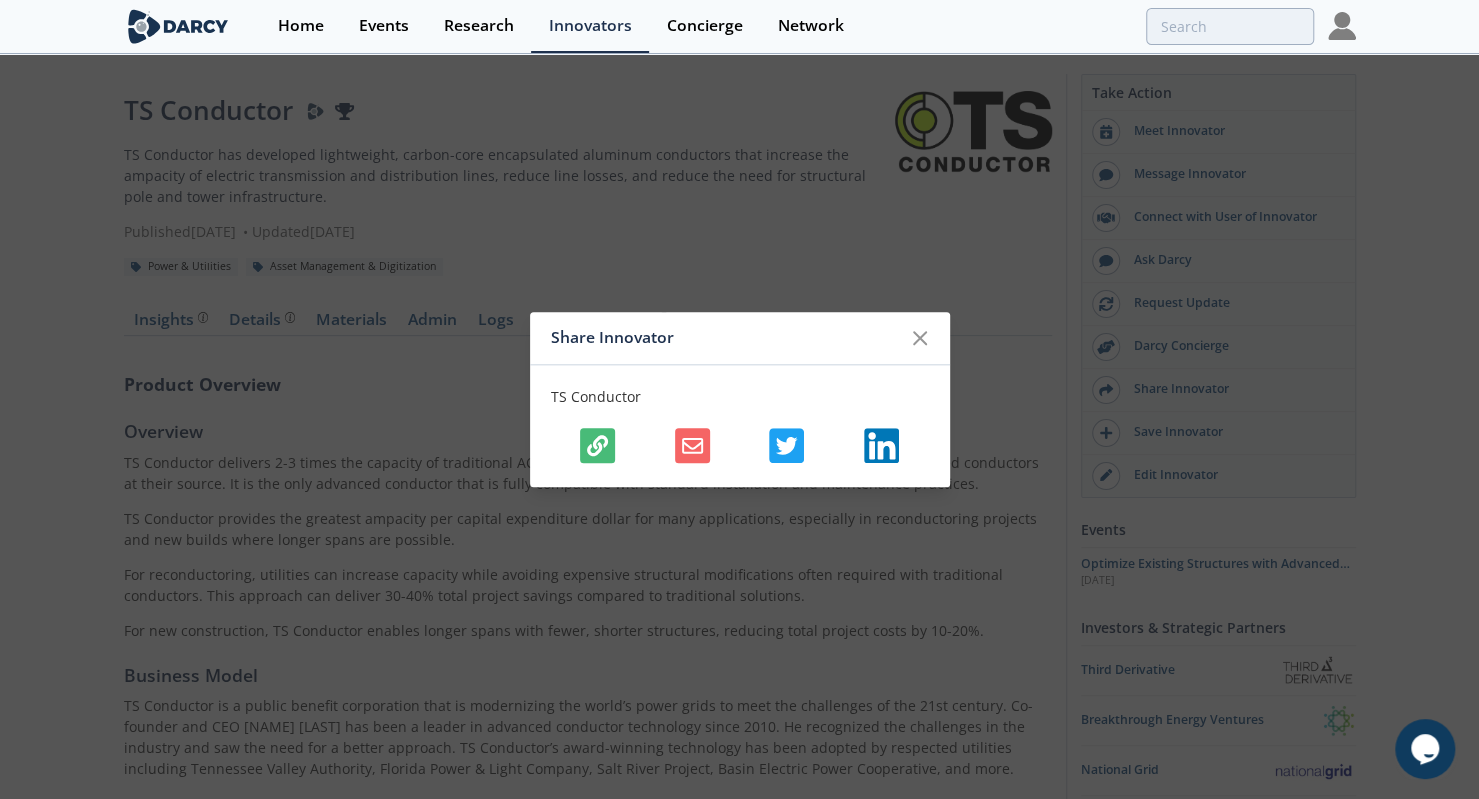 click 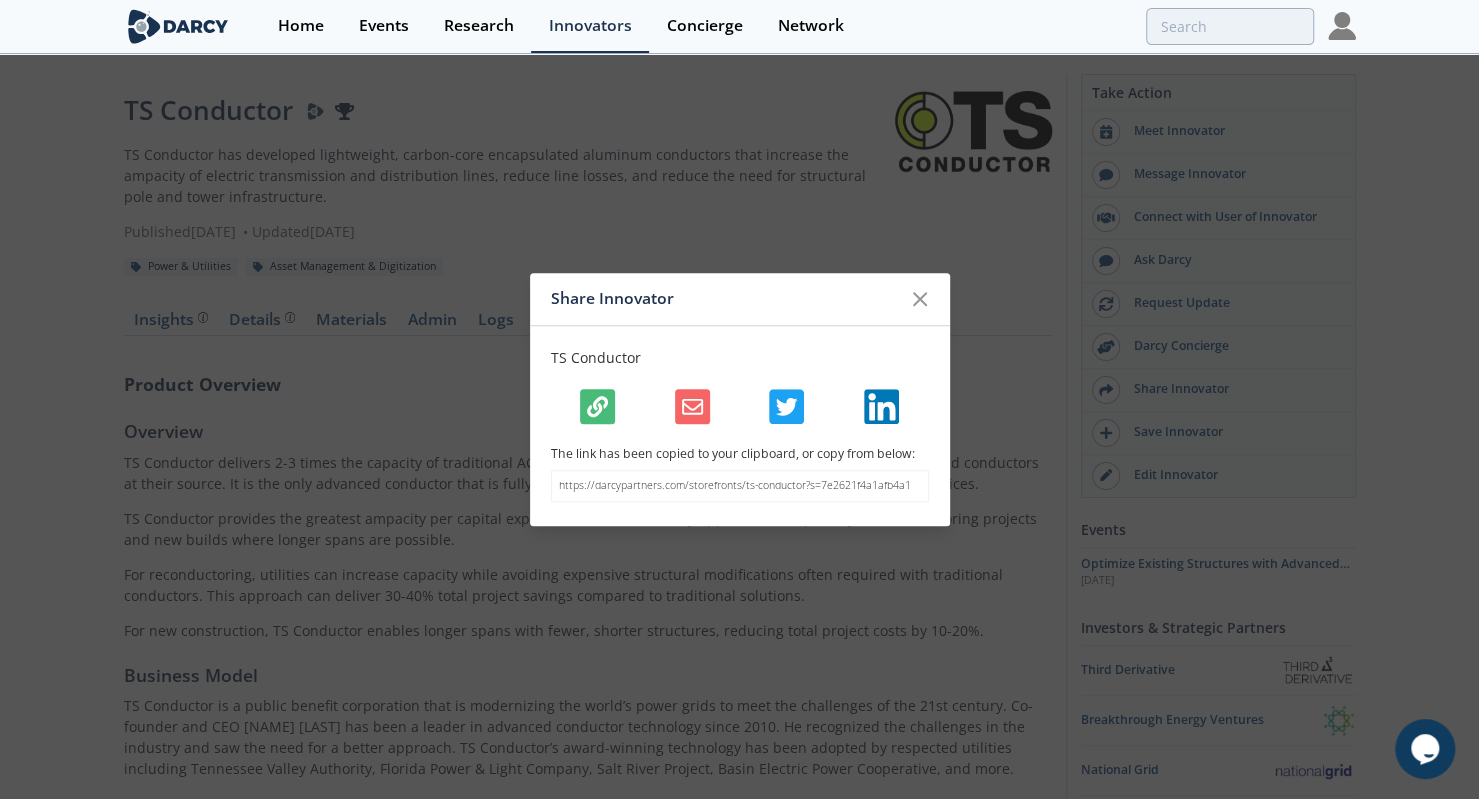 click on "https://darcypartners.com/storefronts/ts-conductor?s=7e2621f4a1afb4a1" at bounding box center [740, 486] 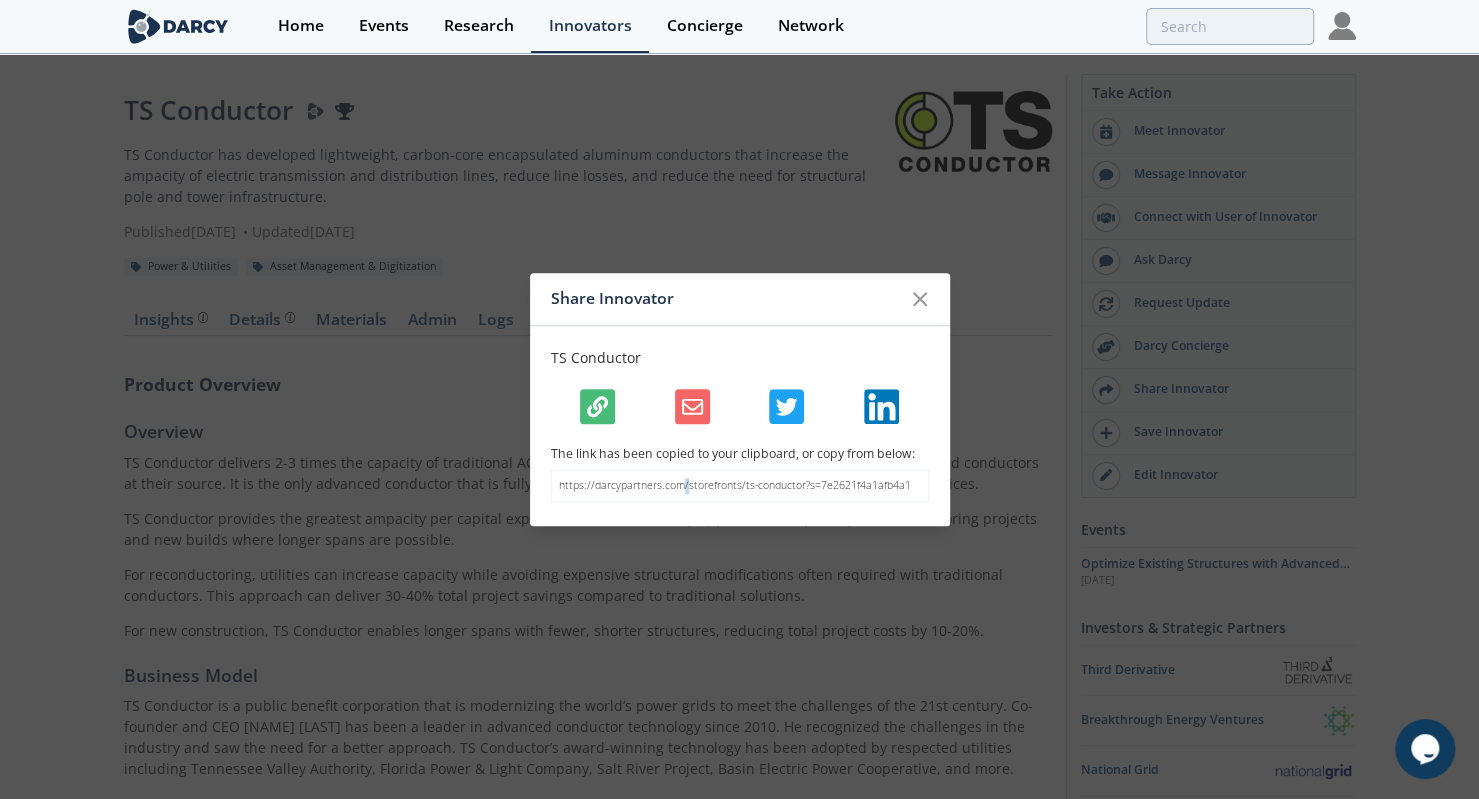 click on "https://darcypartners.com/storefronts/ts-conductor?s=7e2621f4a1afb4a1" at bounding box center [740, 486] 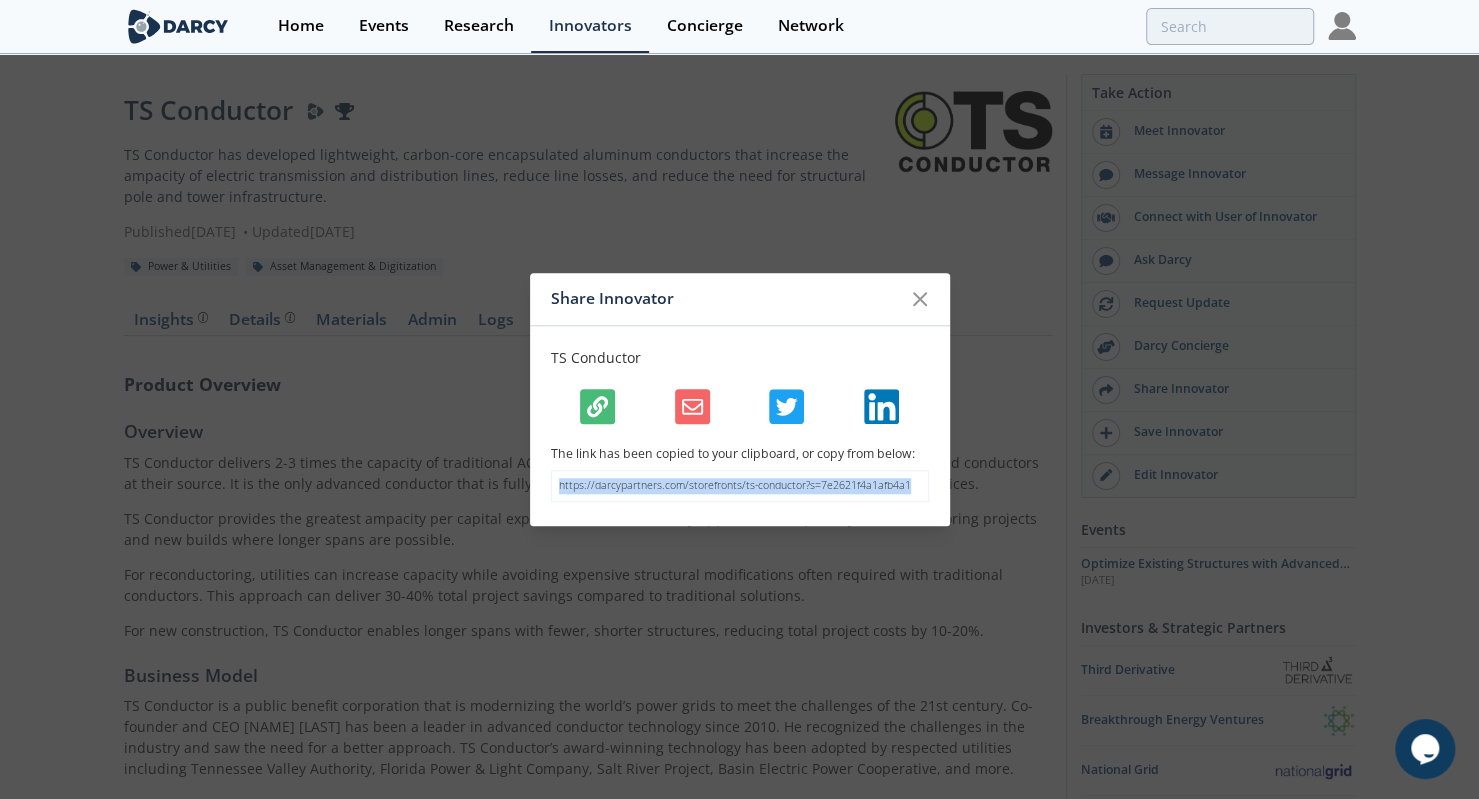 click on "https://darcypartners.com/storefronts/ts-conductor?s=7e2621f4a1afb4a1" at bounding box center [740, 486] 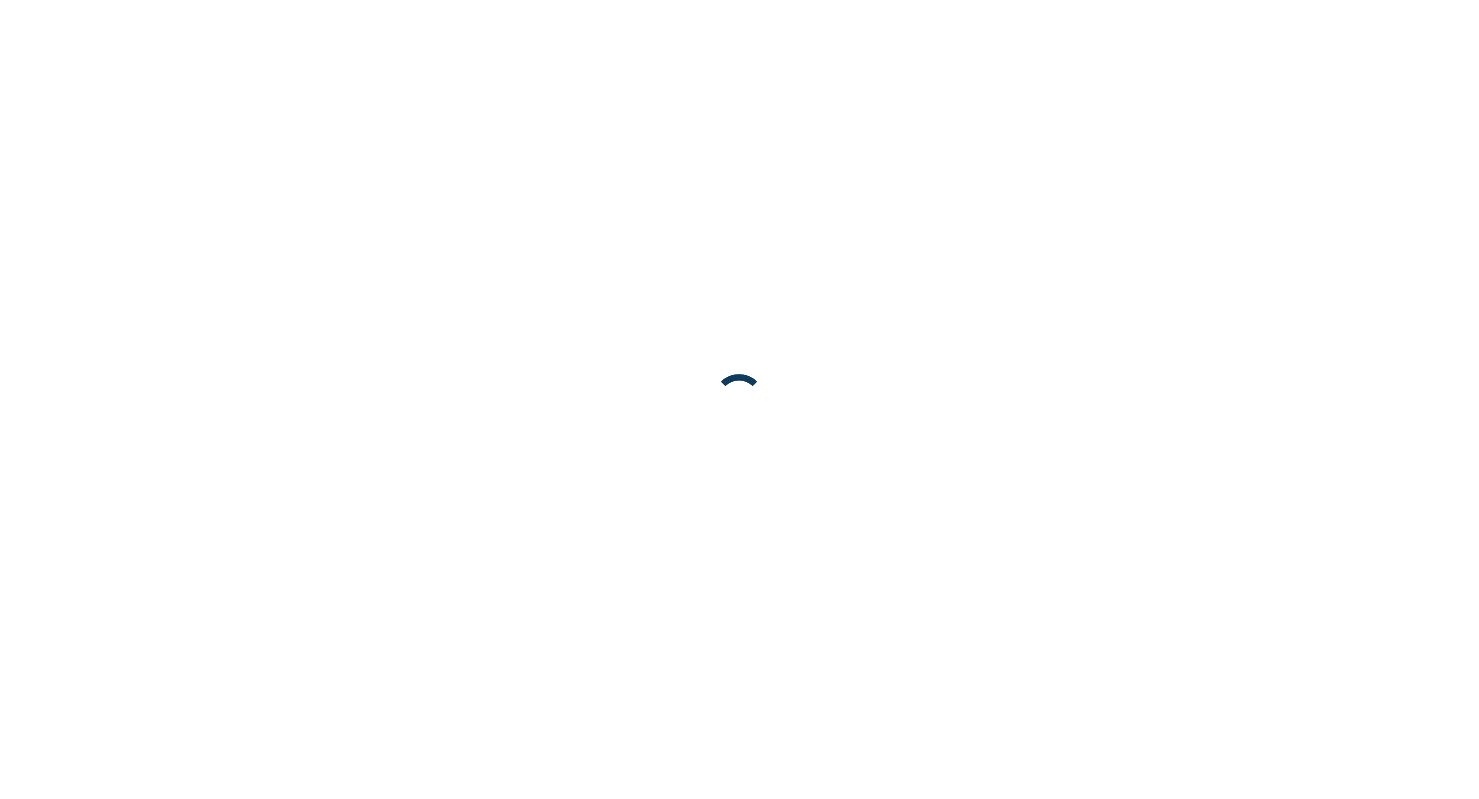 scroll, scrollTop: 0, scrollLeft: 0, axis: both 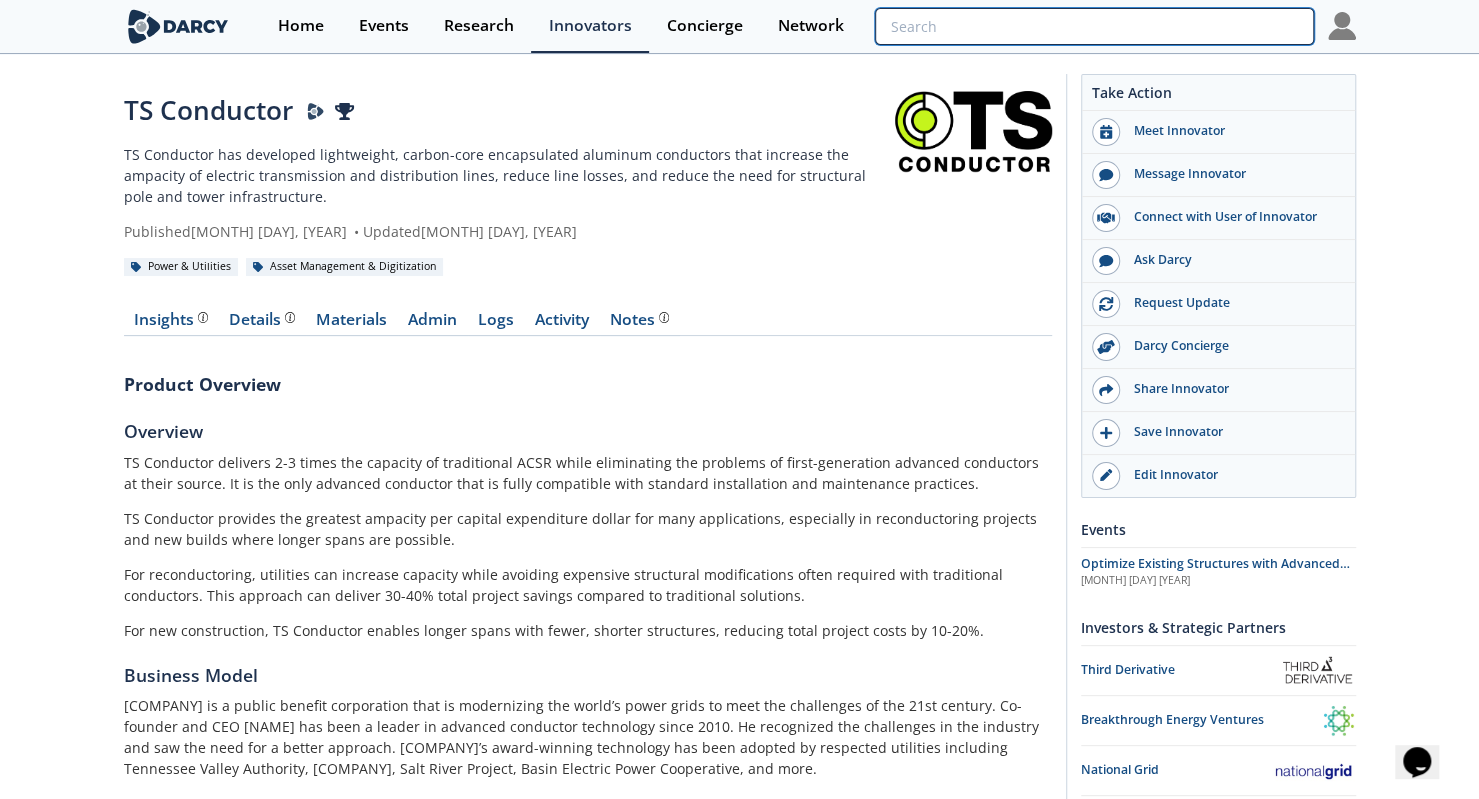click at bounding box center [1094, 26] 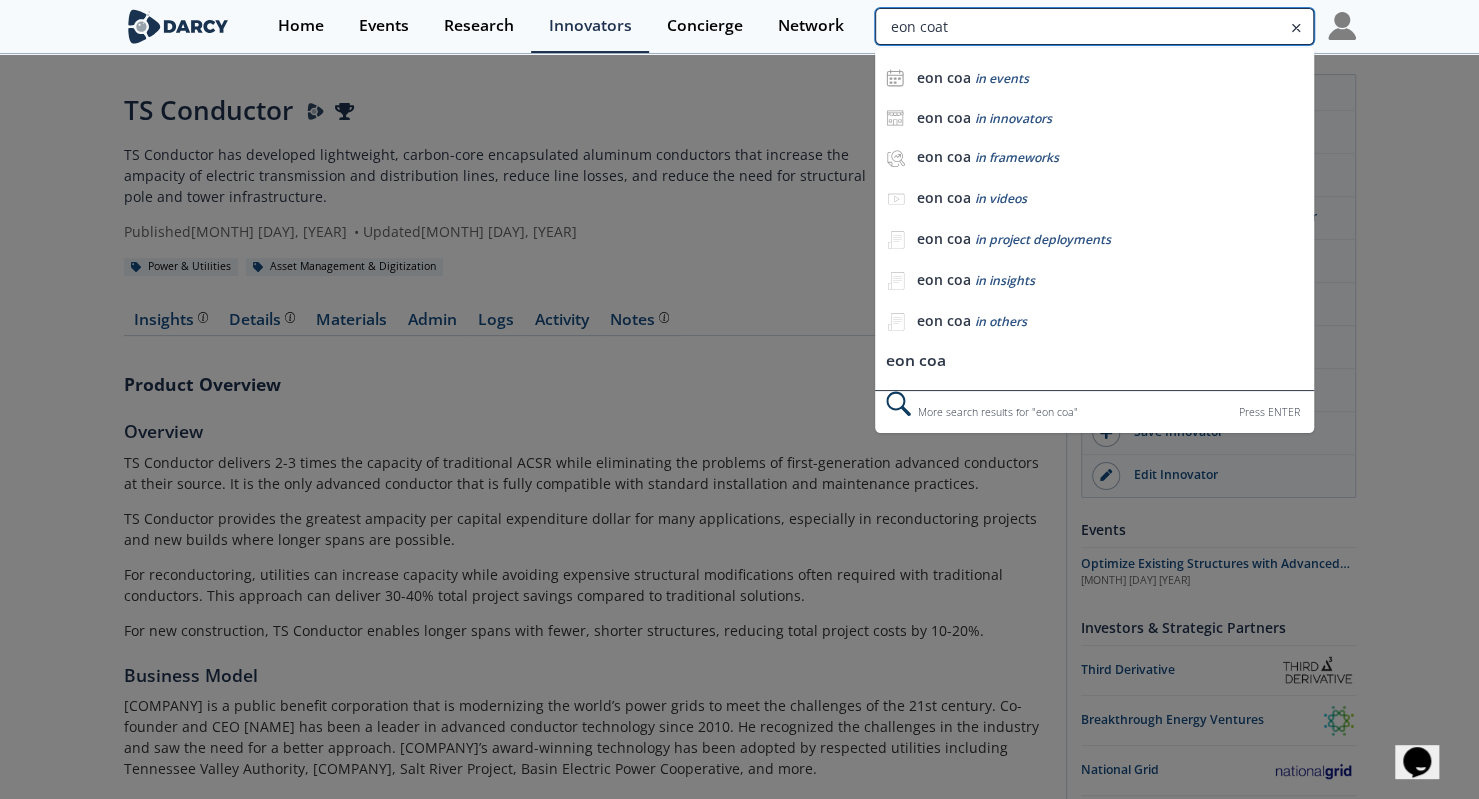 type on "eon coat" 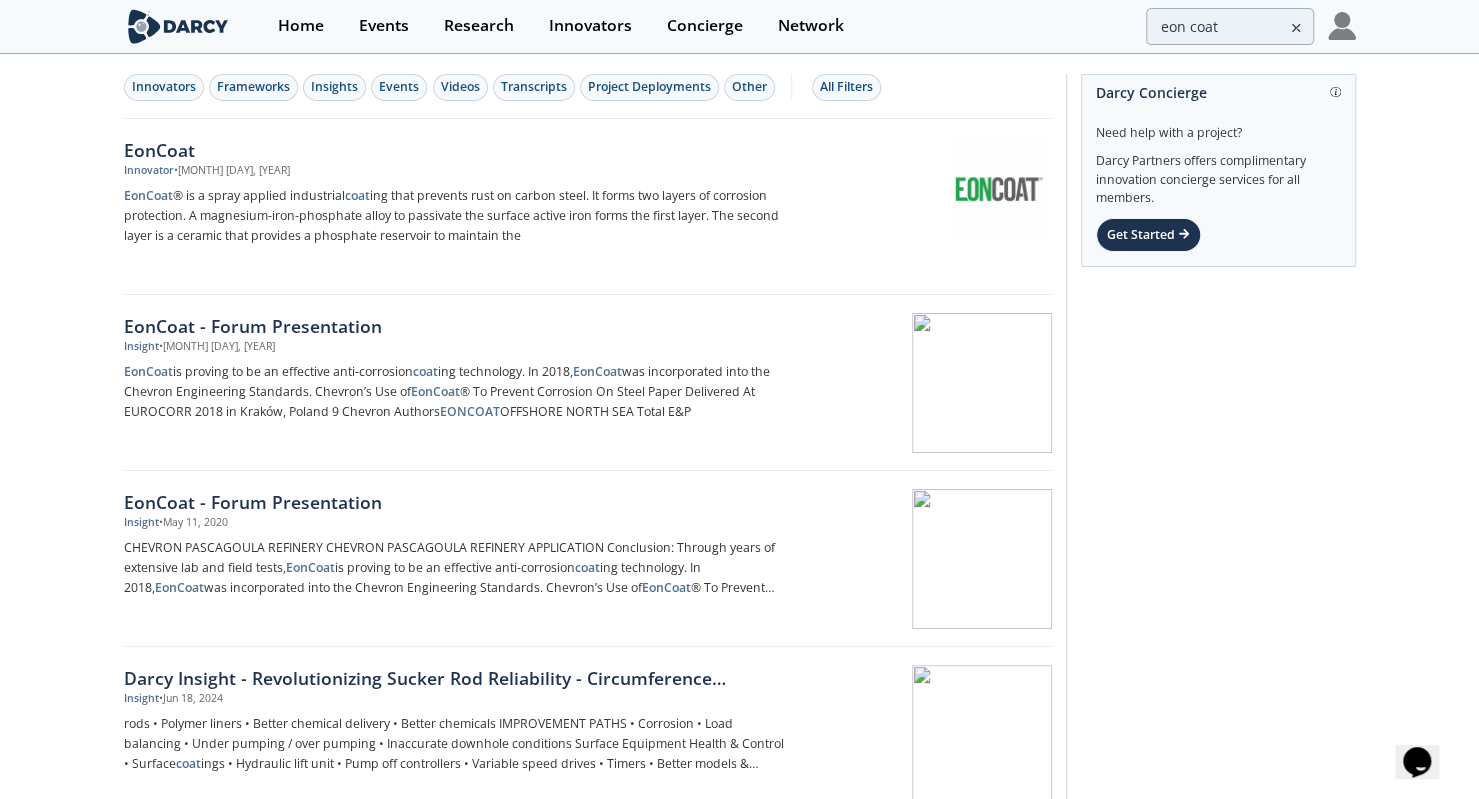click on "EonCoat" at bounding box center [455, 150] 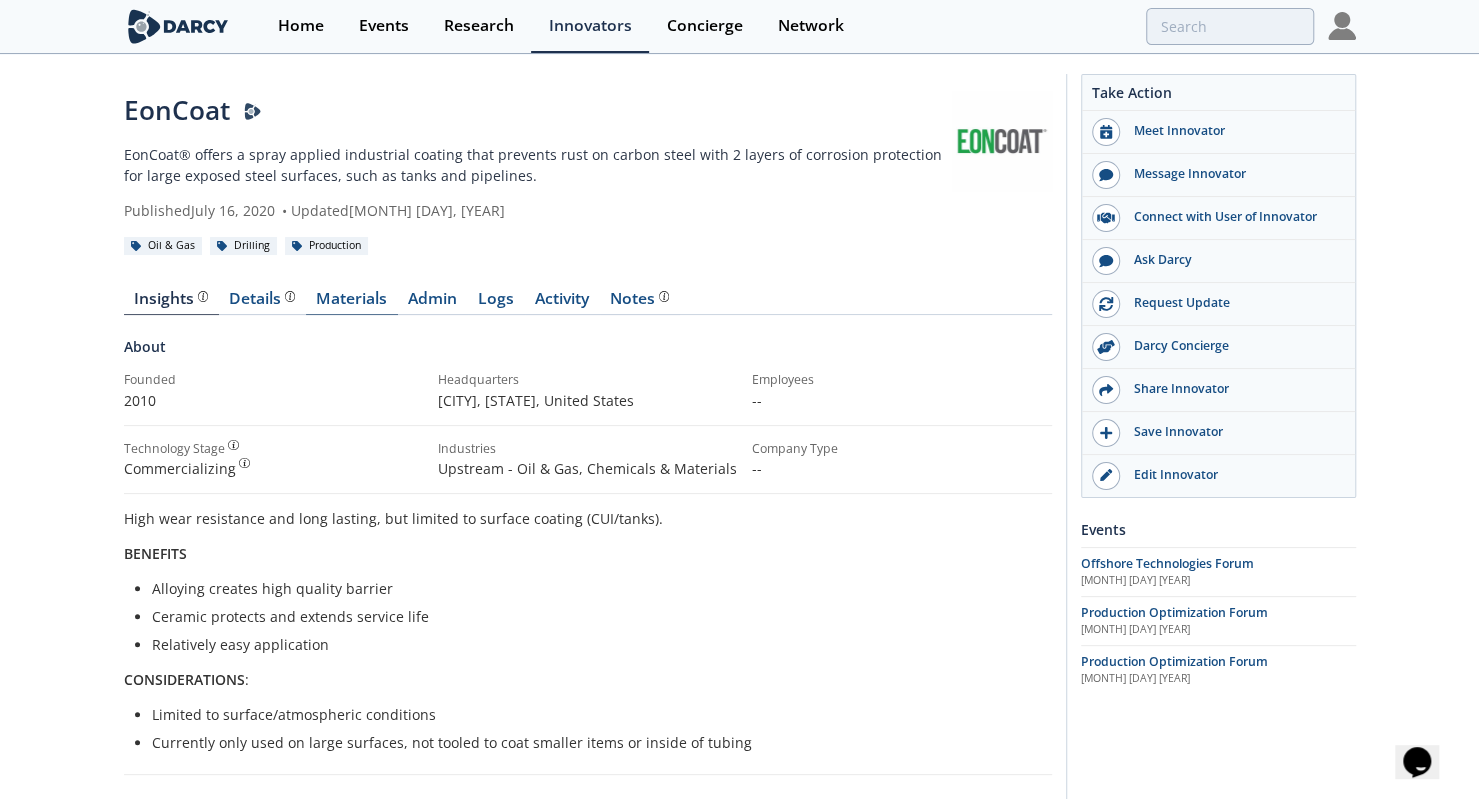 click on "Materials" at bounding box center [352, 303] 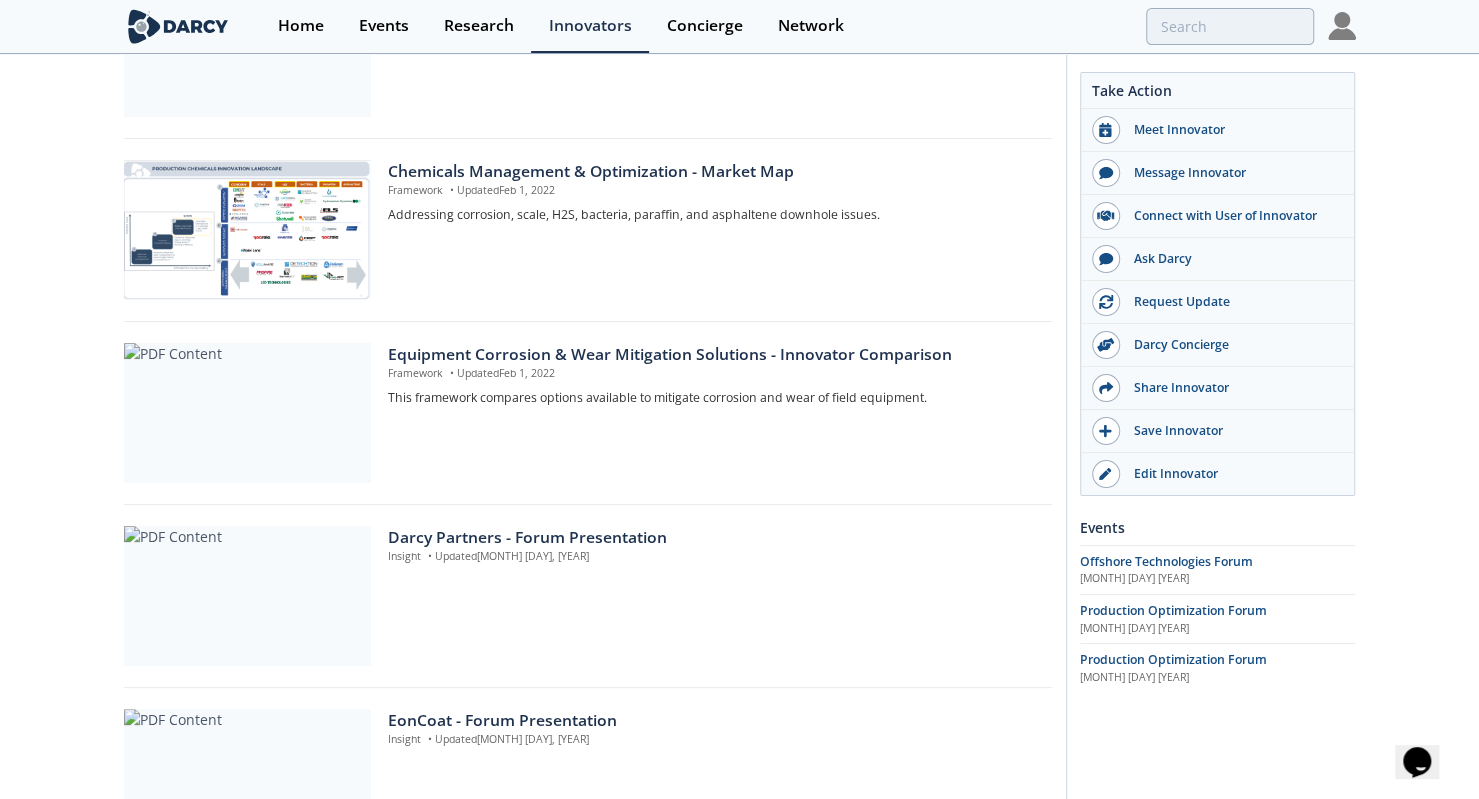 scroll, scrollTop: 814, scrollLeft: 0, axis: vertical 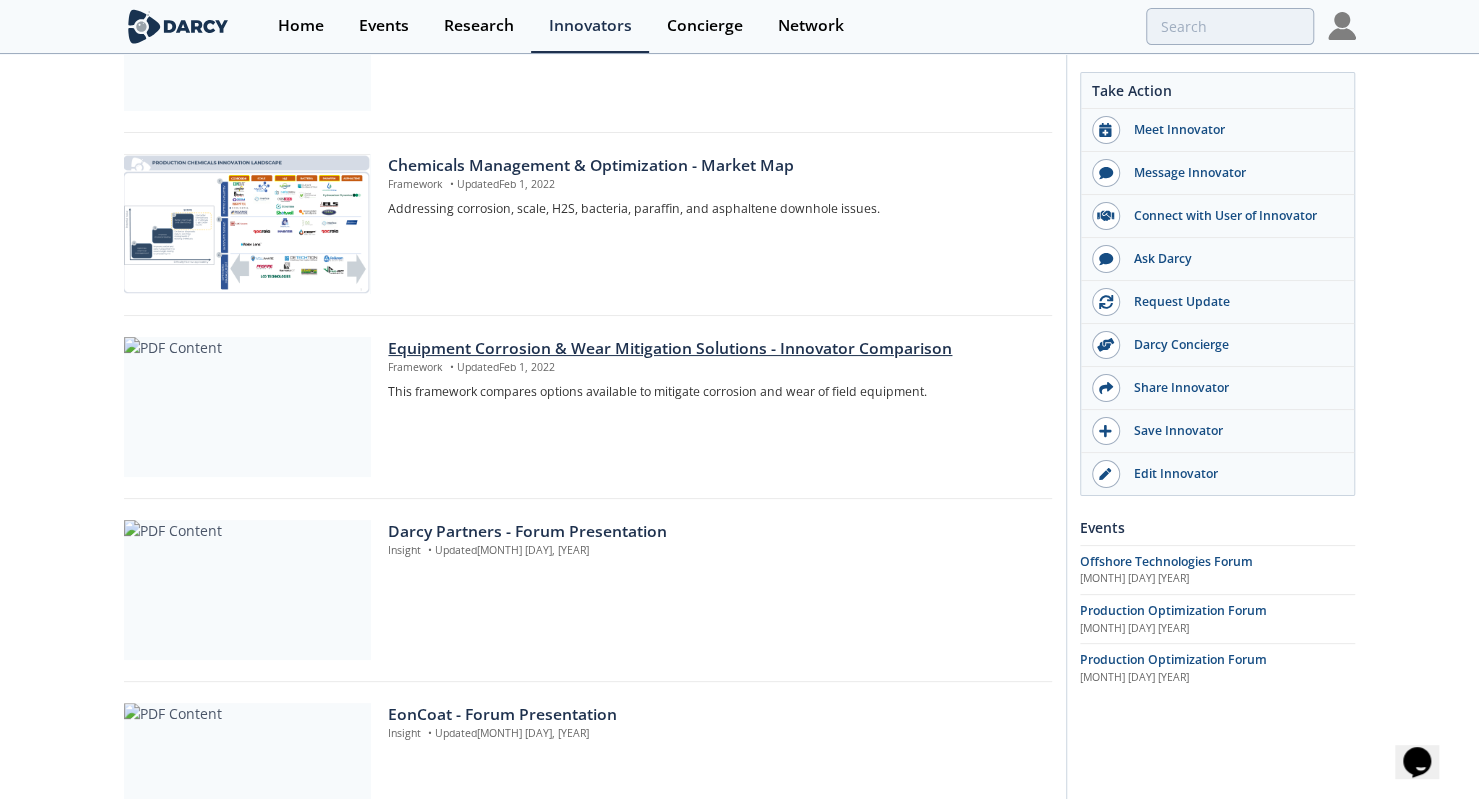 click on "Equipment Corrosion & Wear Mitigation Solutions - Innovator Comparison" at bounding box center [712, 349] 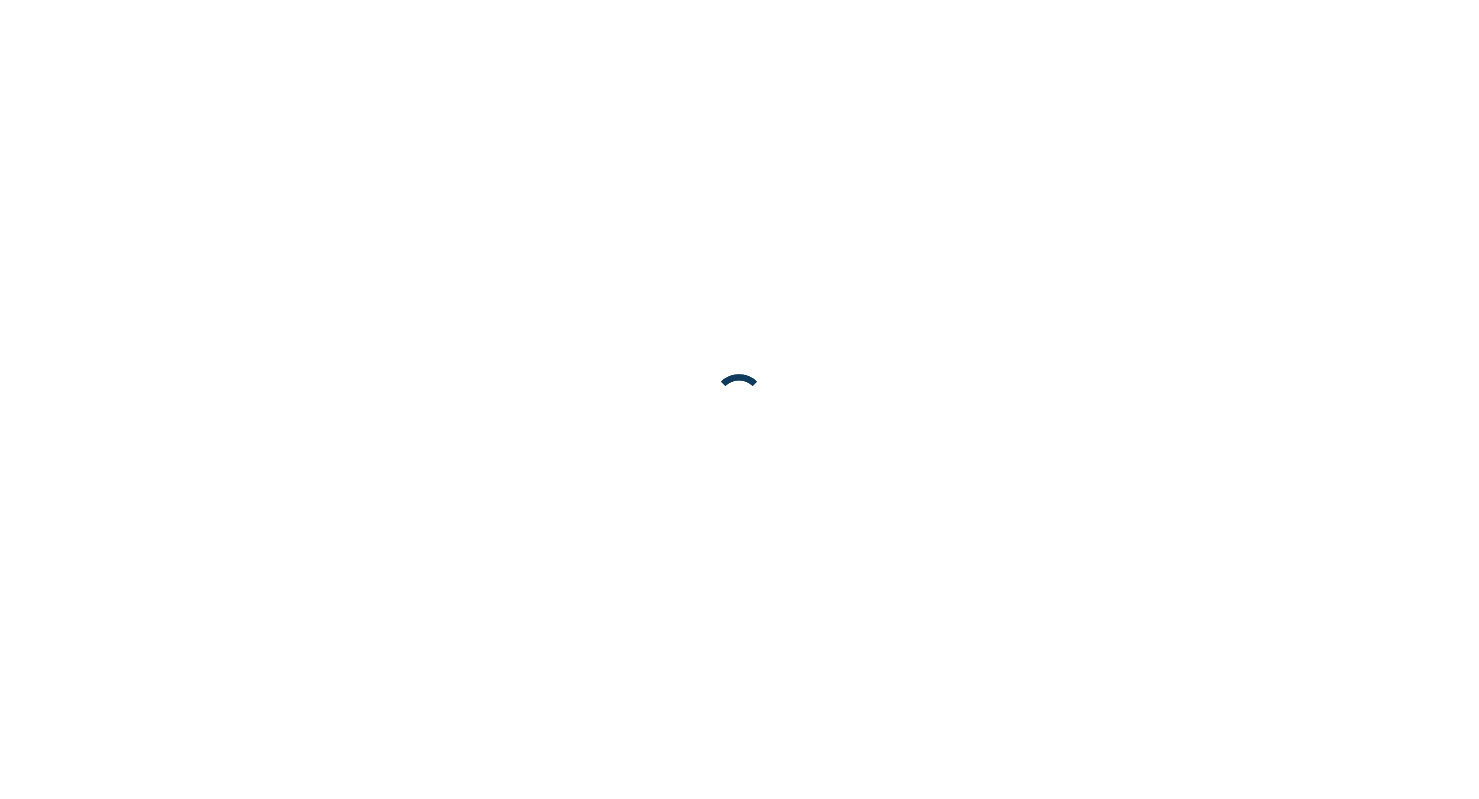 scroll, scrollTop: 0, scrollLeft: 0, axis: both 